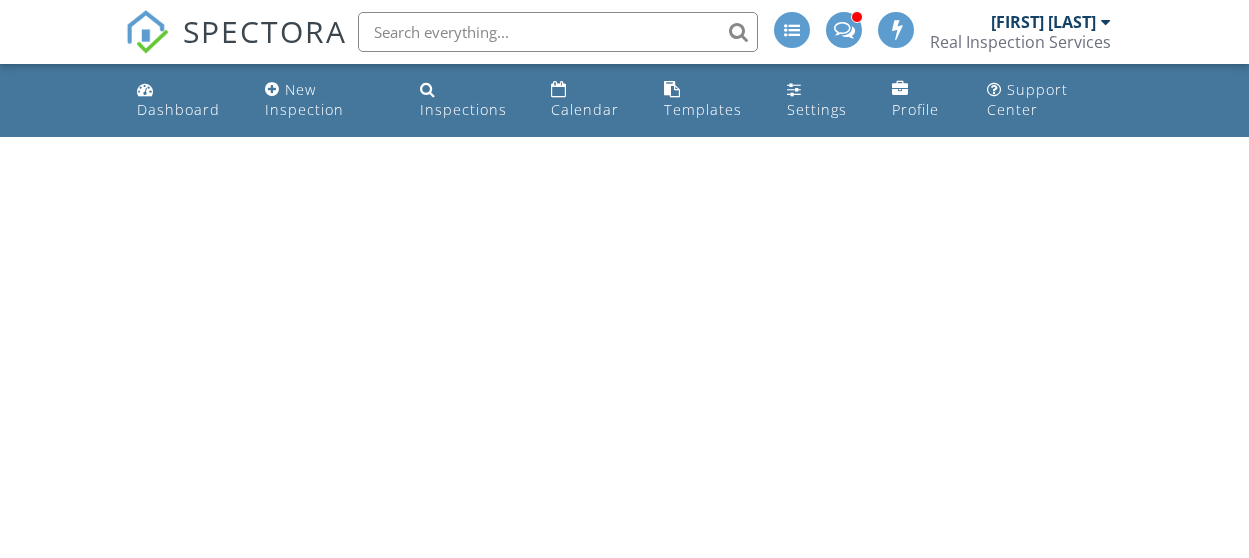 scroll, scrollTop: 0, scrollLeft: 0, axis: both 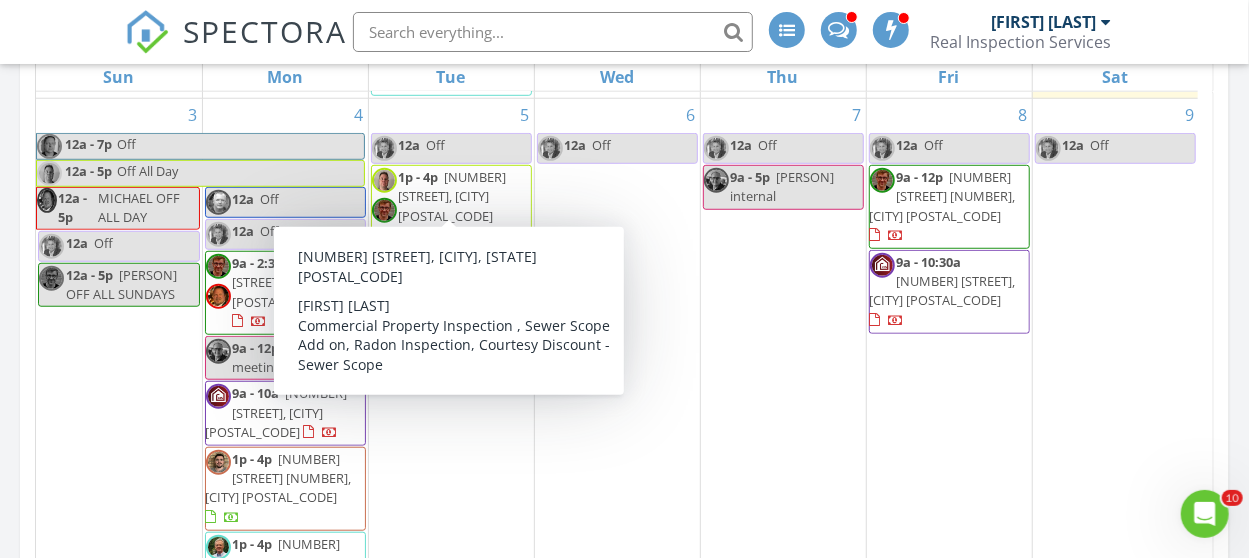 click on "[NUMBER]
12a
Off
9a - 5p
[PERSON] internal" at bounding box center (783, 371) 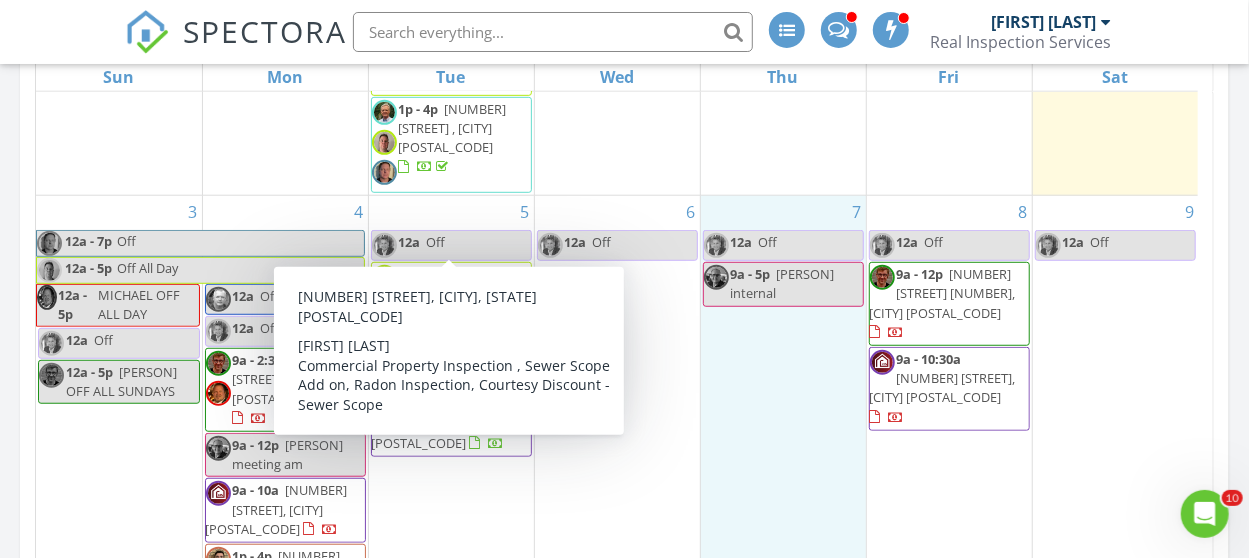 scroll, scrollTop: 600, scrollLeft: 0, axis: vertical 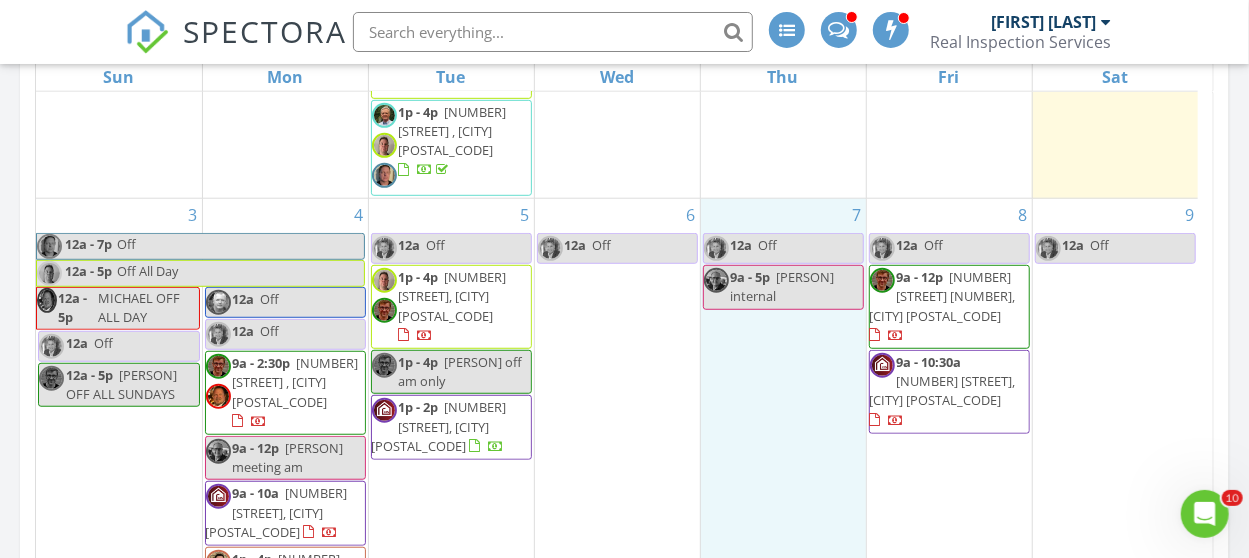 click on "[NUMBER]
12a
Off
1p - 4p
[NUMBER] [STREET], [CITY] [POSTAL_CODE]
1p - 4p
[PERSON] off am only
1p - 2p
[NUMBER] [STREET], [CITY] [POSTAL_CODE]" at bounding box center [451, 471] 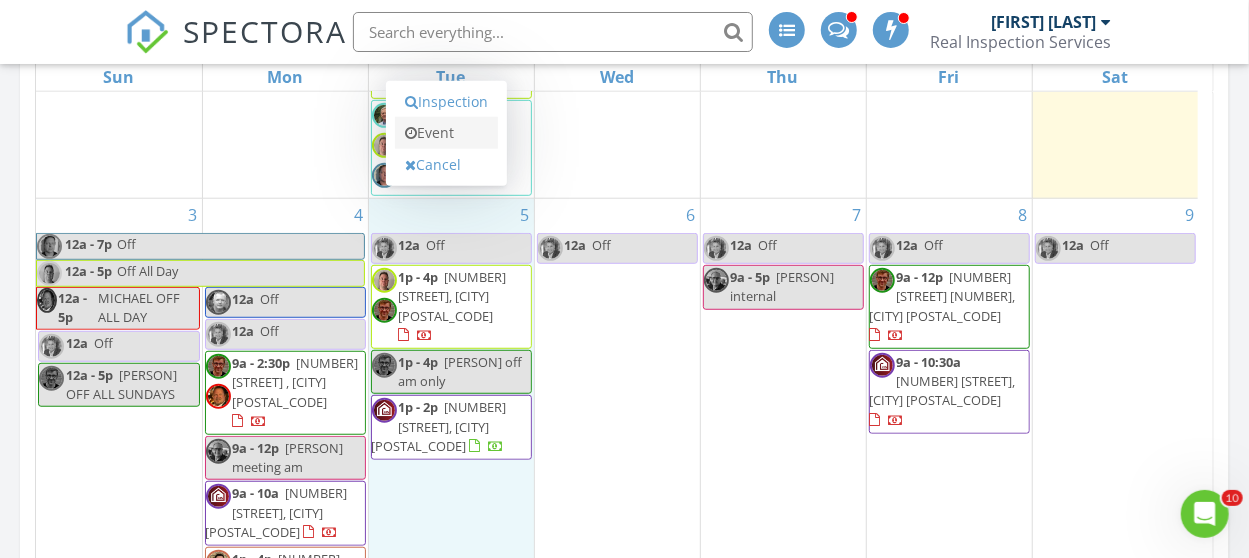 click on "Event" at bounding box center [446, 133] 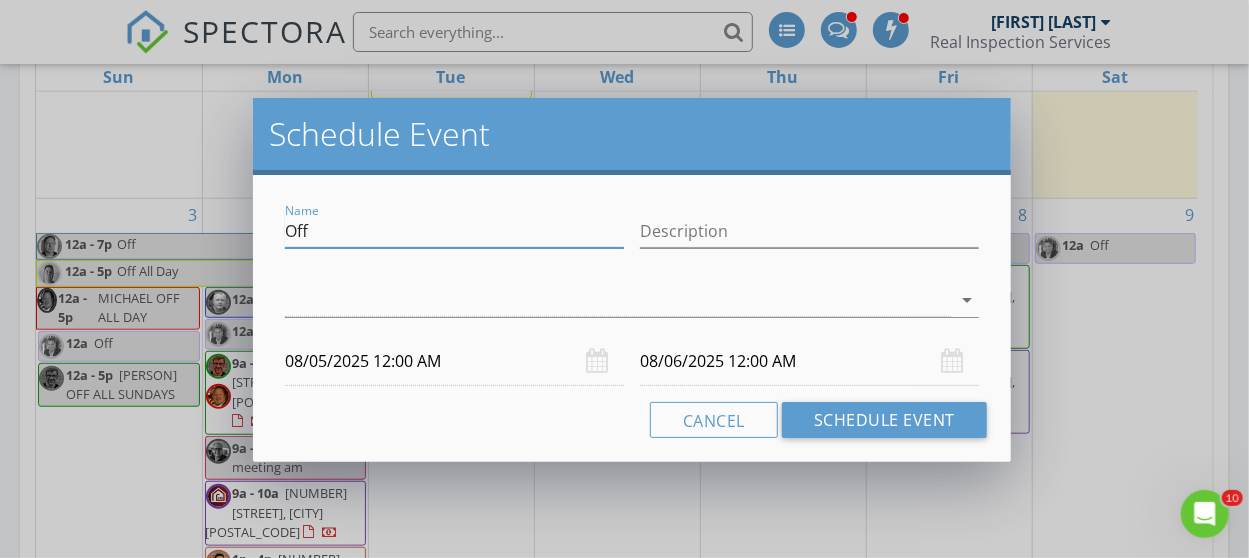 click on "Off" at bounding box center (454, 231) 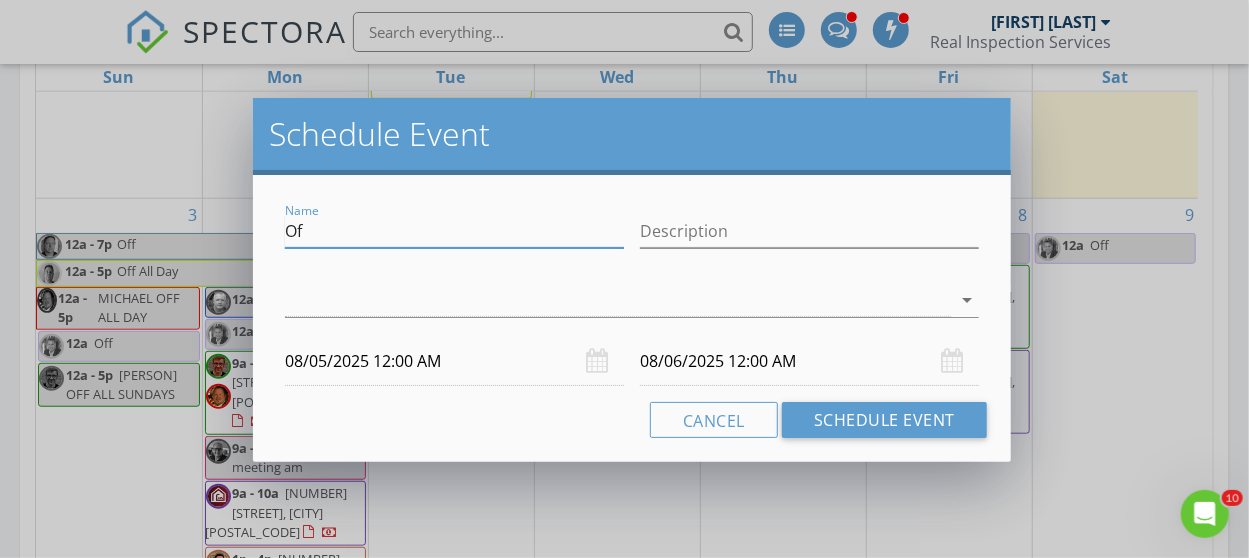 type on "O" 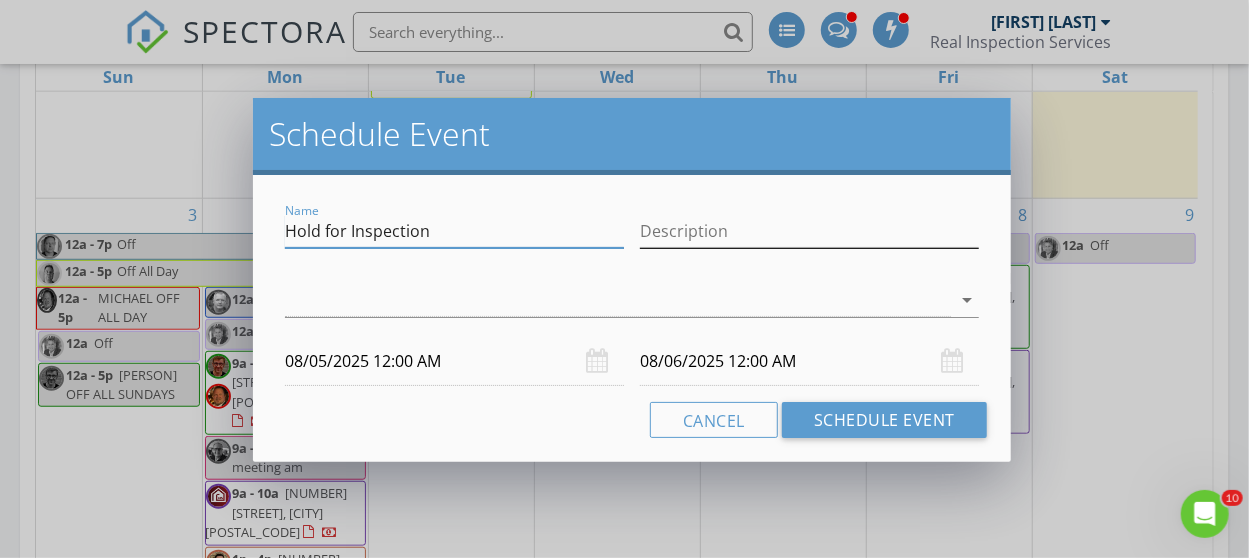 type on "Hold for Inspection" 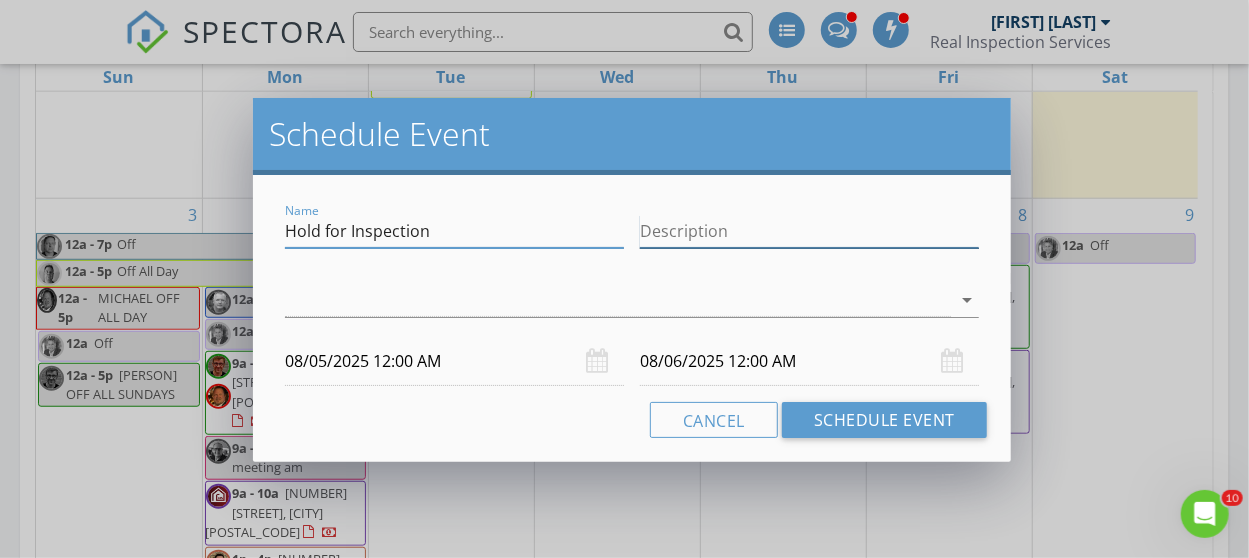 click on "Description" at bounding box center [809, 231] 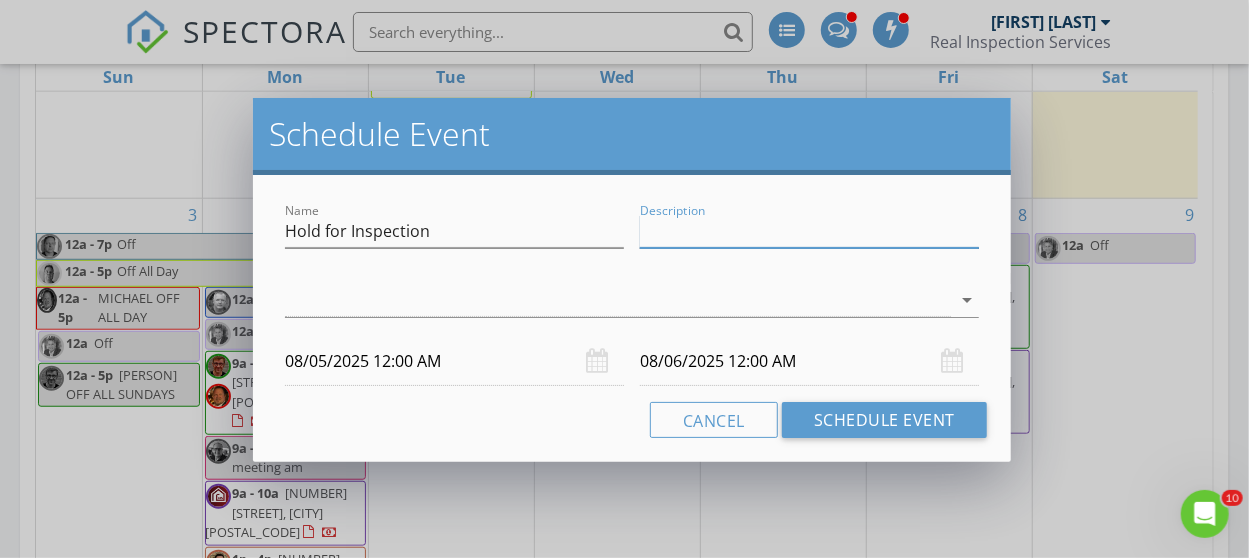 click on "Description" at bounding box center (809, 231) 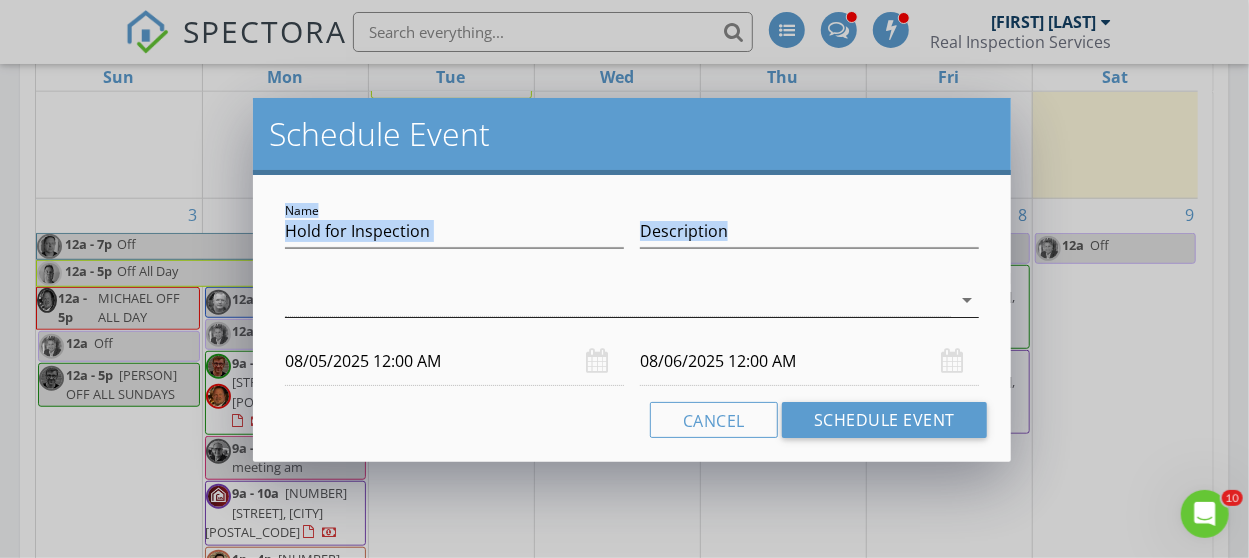 drag, startPoint x: 650, startPoint y: 153, endPoint x: 796, endPoint y: 295, distance: 203.6664 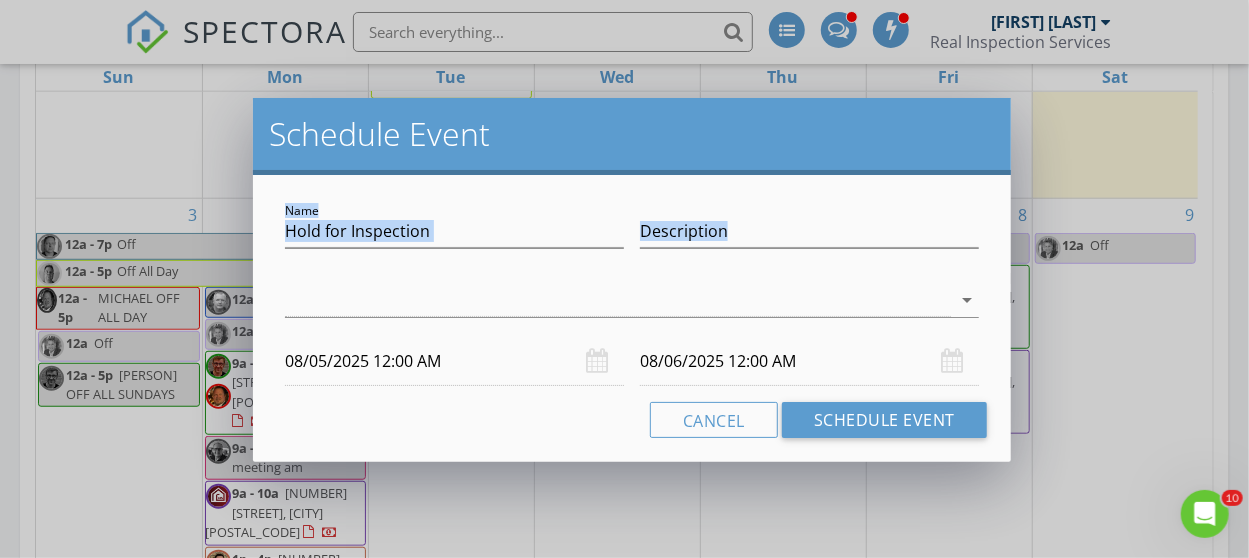 click on "Schedule Event Name Hold for Inspection Description check_box_outline_blank [FIRST] [LAST] check_box_outline_blank [FIRST] [LAST] check_box_outline_blank [FIRST] [LAST] check_box_outline_blank [FIRST] [LAST] check_box_outline_blank [FIRST] [LAST] check_box_outline_blank [FIRST] [LAST] check_box_outline_blank [FIRST] [LAST] check_box_outline_blank [FIRST] [LAST] check_box_outline_blank [FIRST] [LAST], ASHI Certified check_box_outline_blank [FIRST] [LAST] check_box_outline_blank Environmental Testing arrow_drop_down [DATE] [TIME] [DATE] [TIME] Cancel Schedule Event" at bounding box center (624, 279) 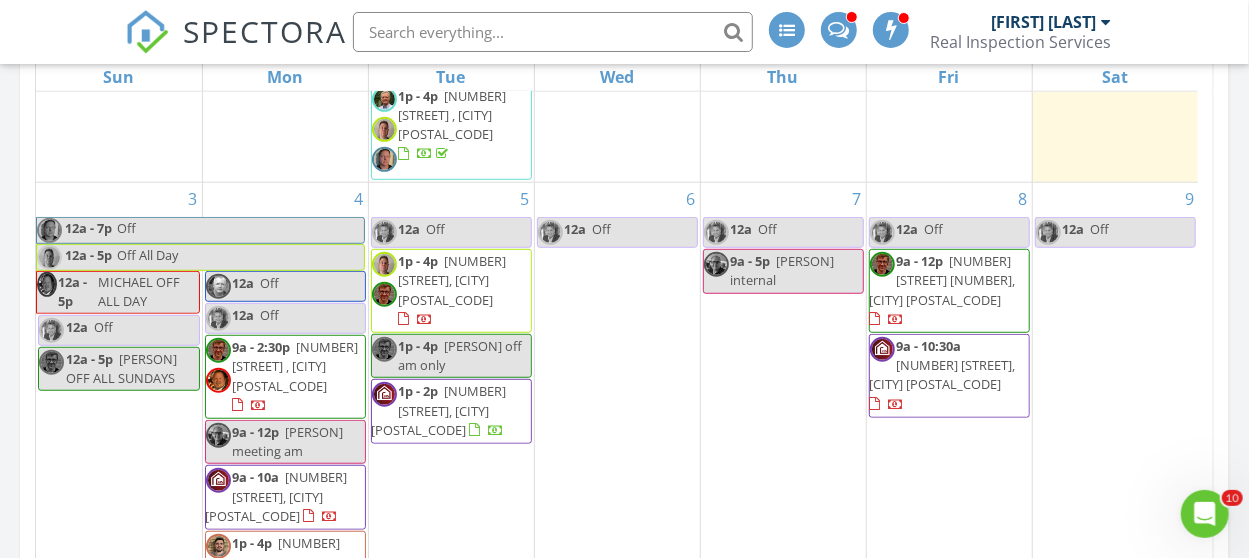 scroll, scrollTop: 600, scrollLeft: 0, axis: vertical 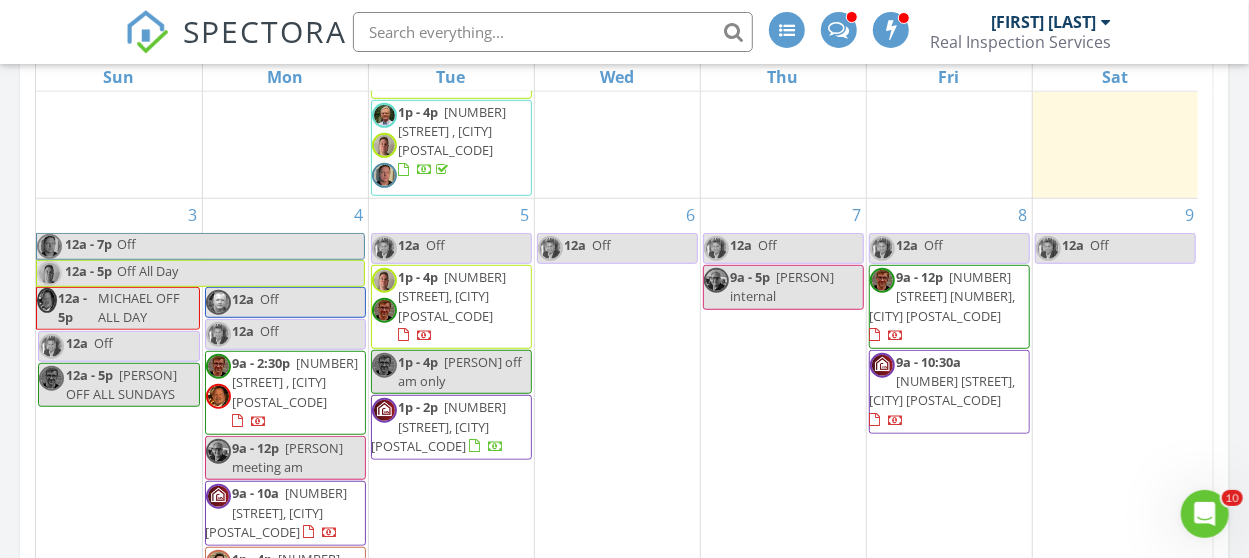 click on "[NUMBER]
12a
Off
1p - 4p
[NUMBER] [STREET], [CITY] [POSTAL_CODE]
1p - 4p
[PERSON] off am only
1p - 2p
[NUMBER] [STREET], [CITY] [POSTAL_CODE]" at bounding box center [451, 471] 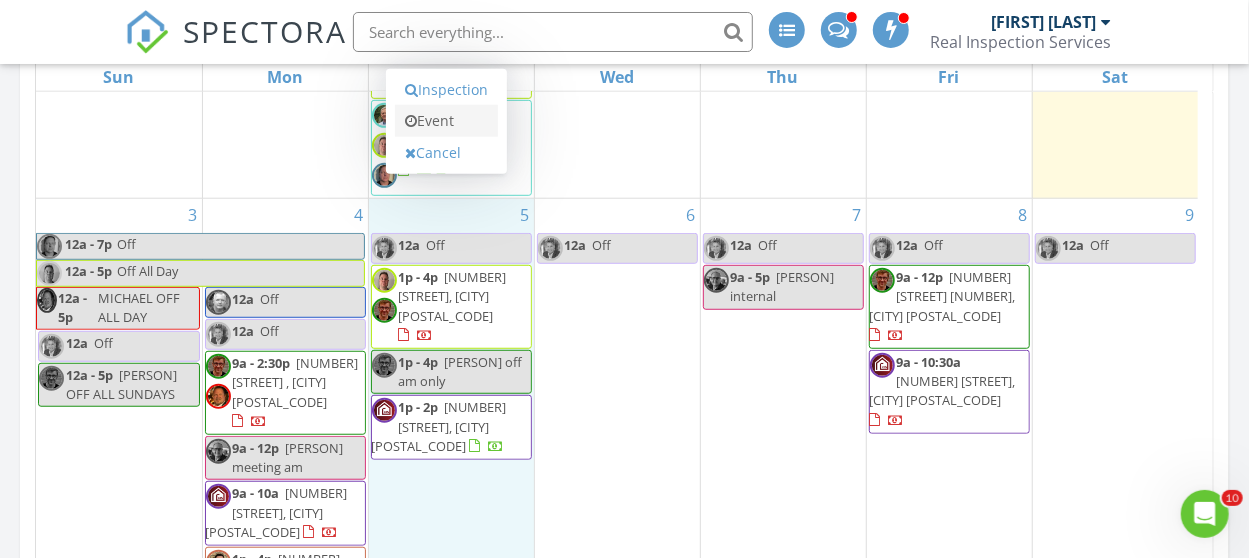 click on "Event" at bounding box center (446, 121) 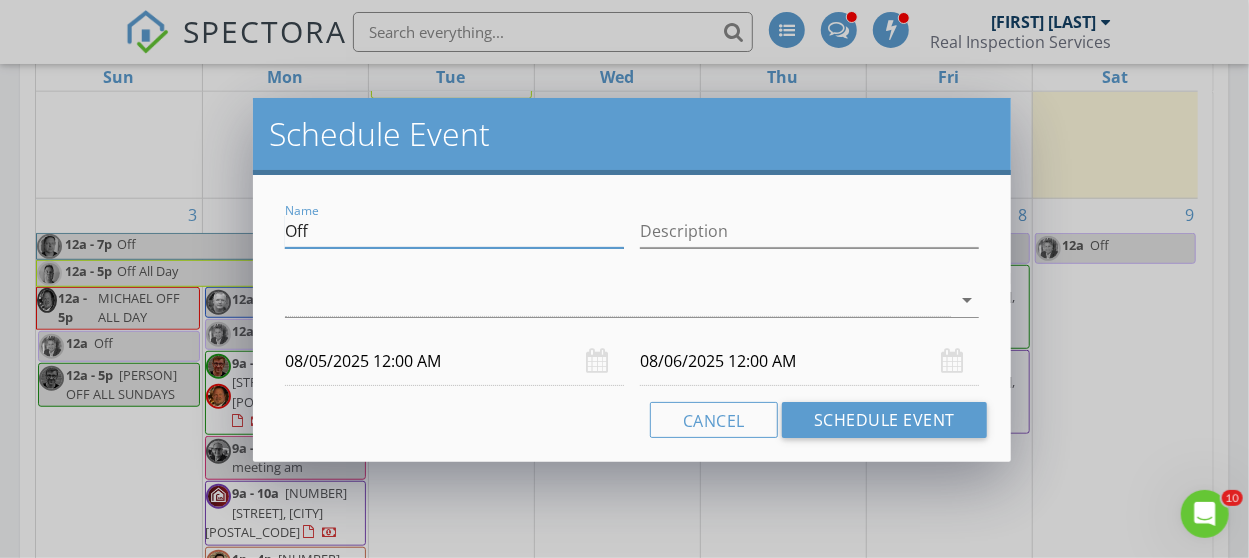 click on "Off" at bounding box center [454, 231] 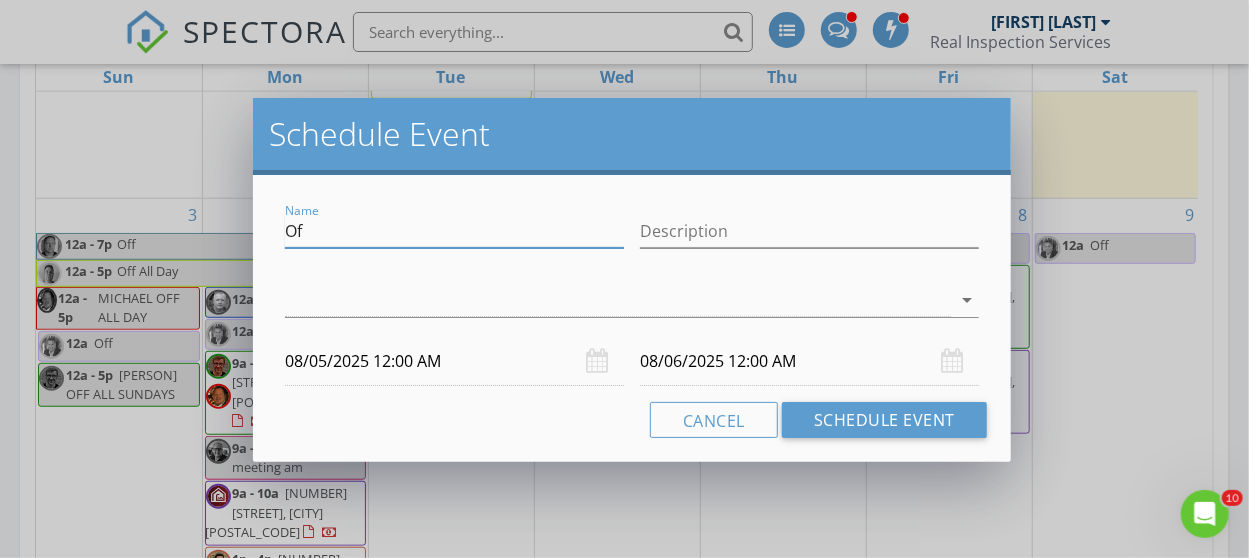 type on "O" 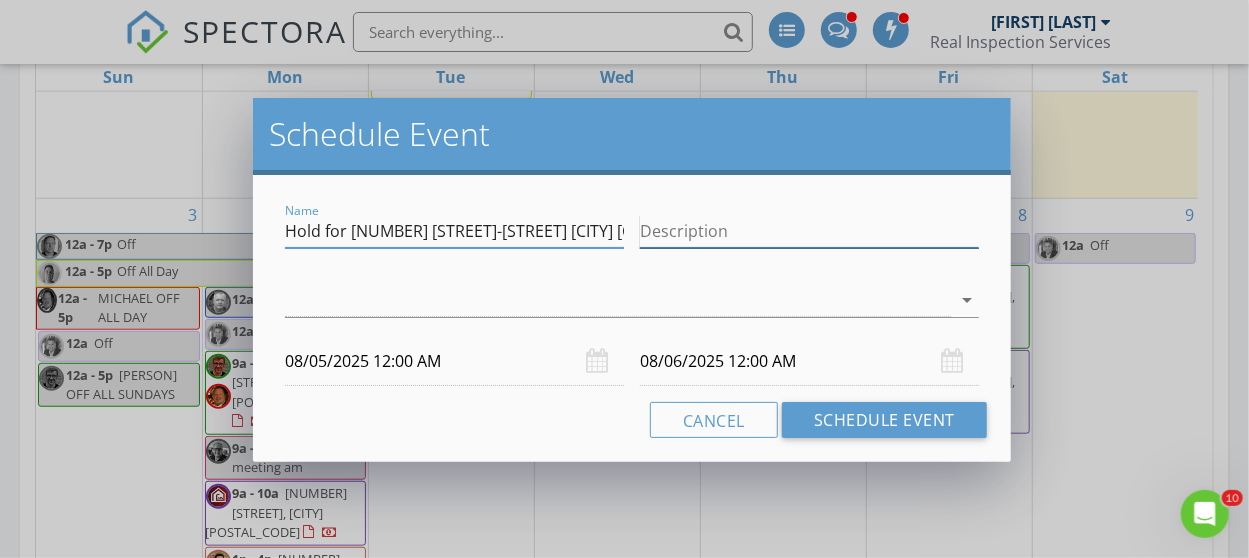 click on "Description" at bounding box center (809, 231) 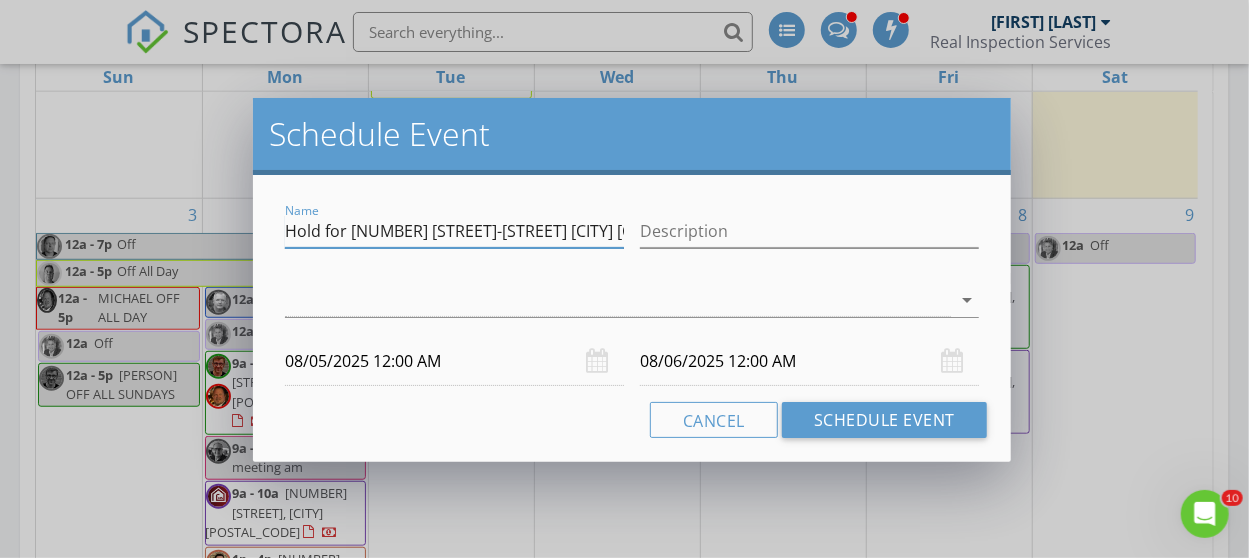 click on "Hold for [NUMBER] [STREET]-[STREET] [CITY] [CITY]" at bounding box center [454, 231] 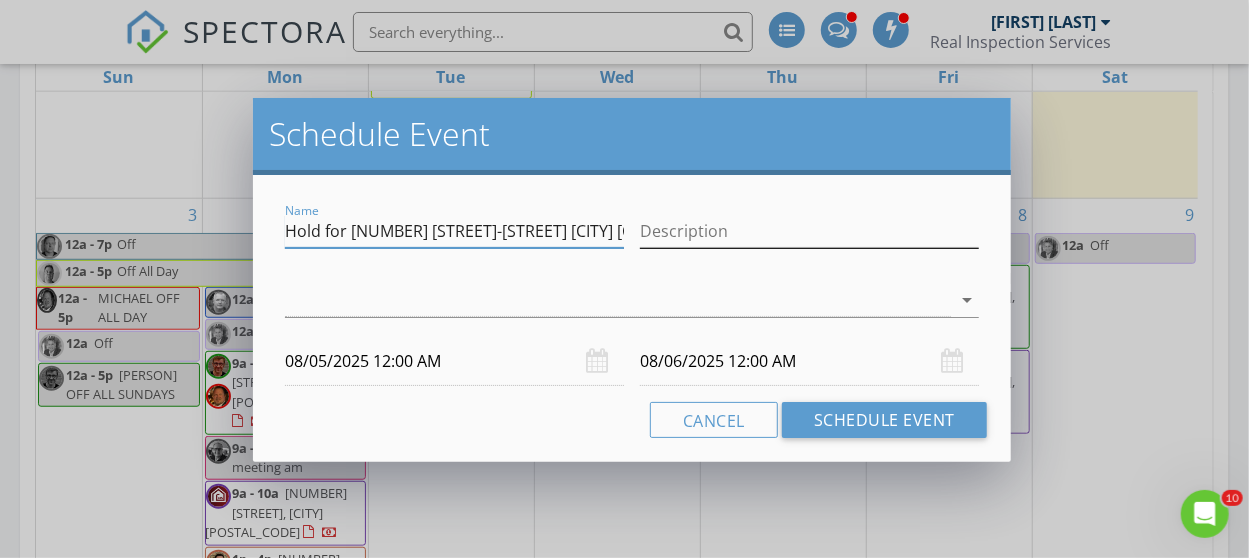 type on "Hold for [NUMBER] [STREET]-[STREET] [CITY] [CITY]" 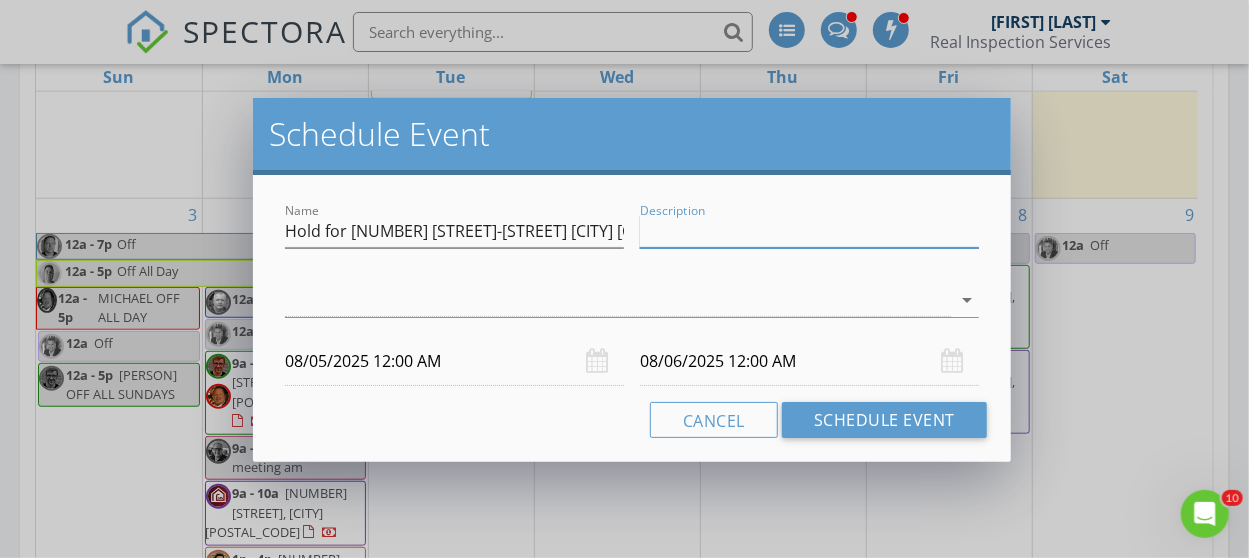 click on "Description" at bounding box center (809, 231) 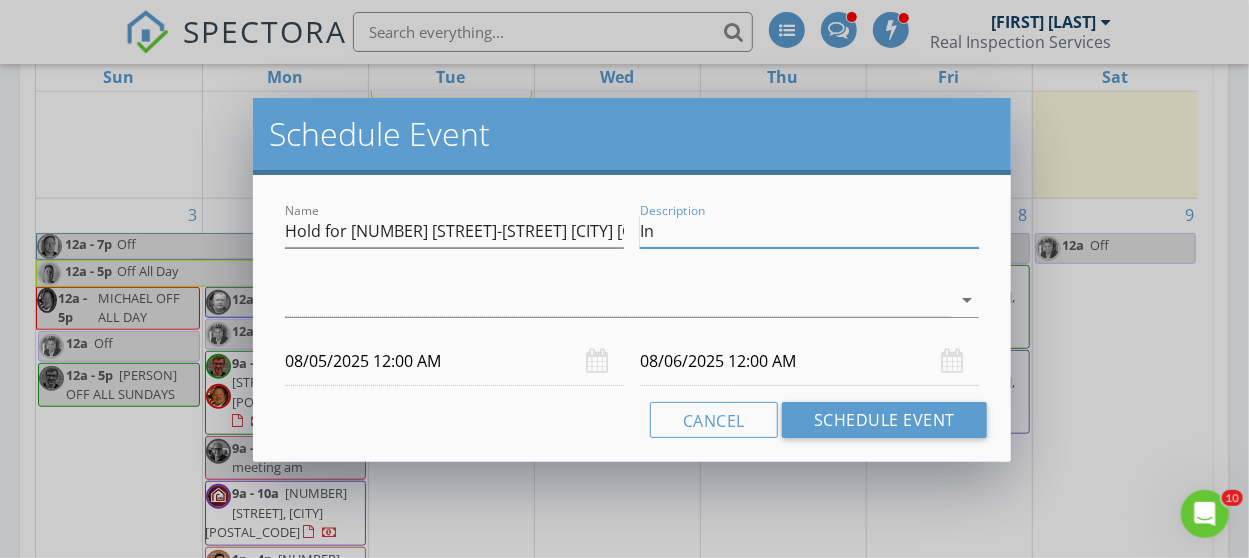 type on "I" 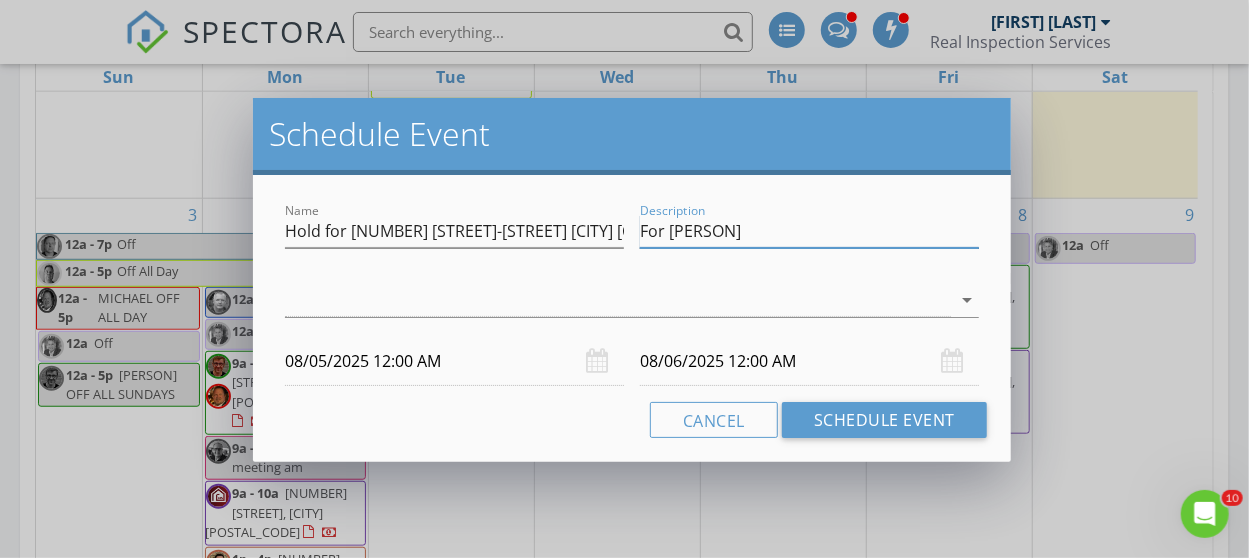 click on "For [PERSON]" at bounding box center [809, 231] 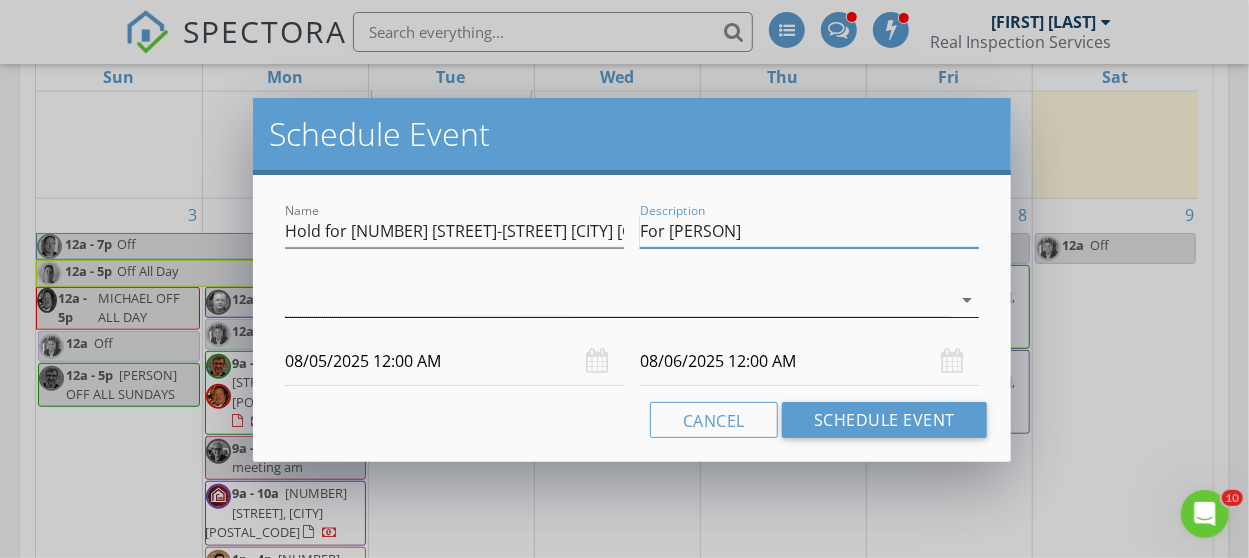 type on "For [PERSON]" 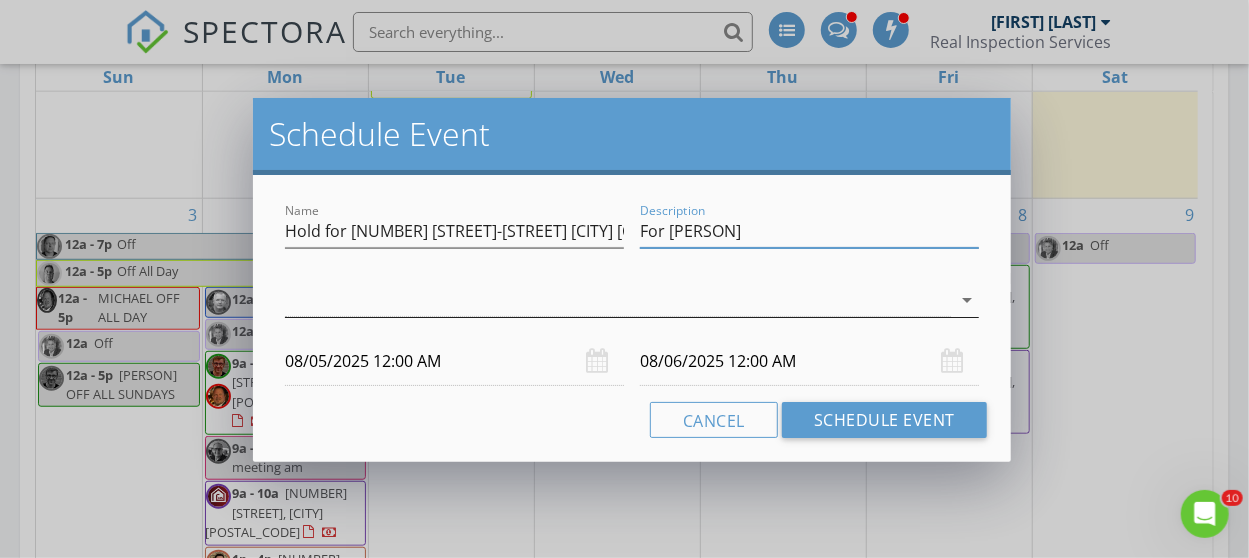 click at bounding box center [618, 300] 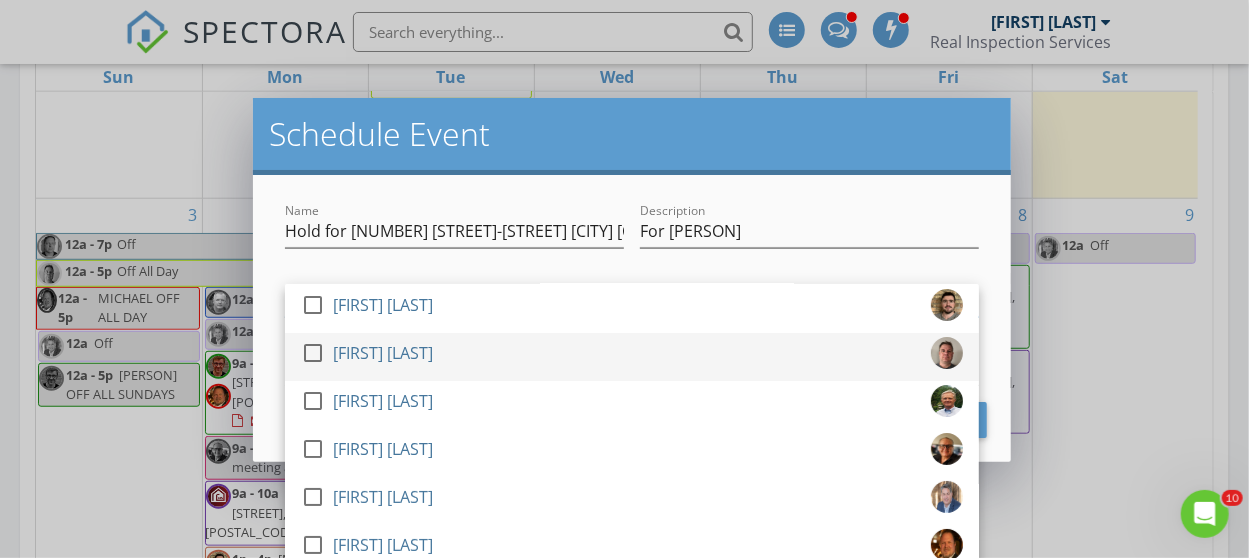 scroll, scrollTop: 96, scrollLeft: 0, axis: vertical 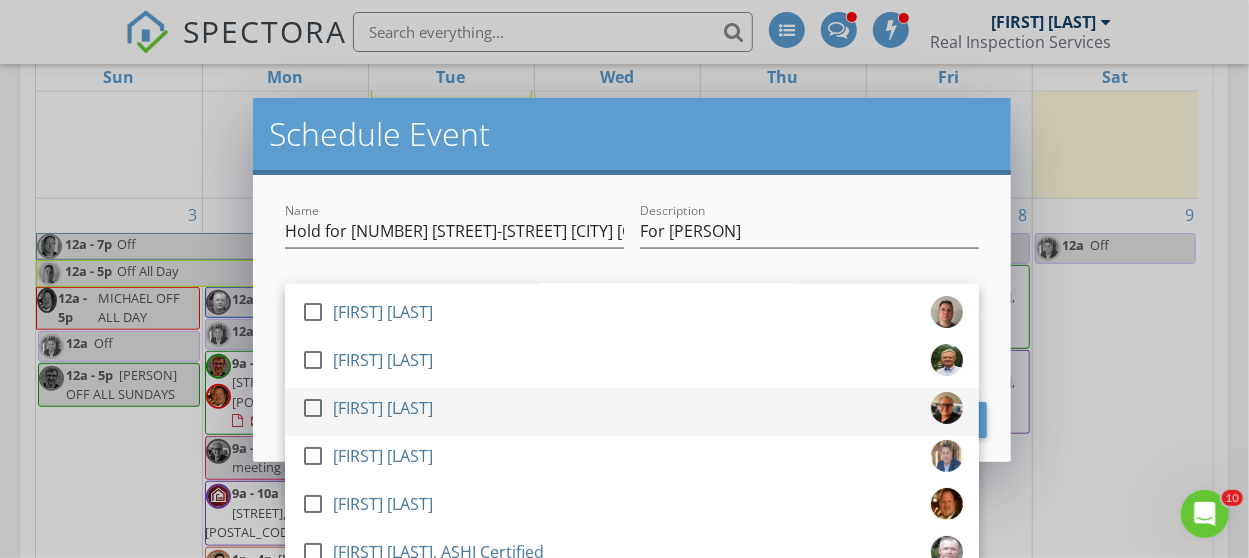click on "[FIRST] [LAST]" at bounding box center [383, 408] 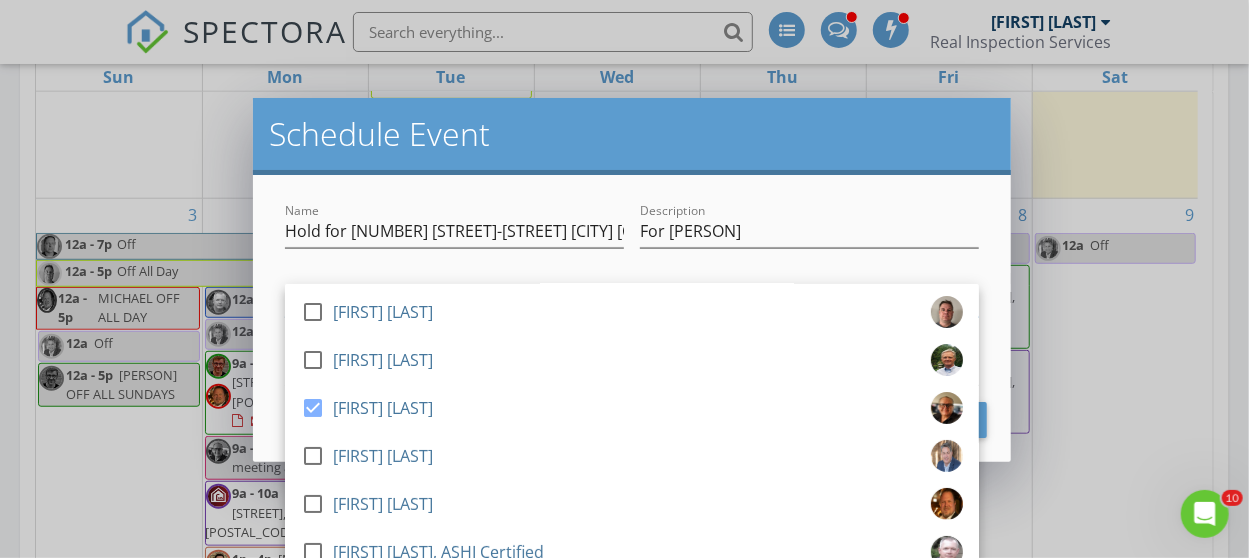 click on "Name Hold for [NUMBER] [STREET]-[STREET] [CITY] [CITY] Description For [PERSON] check_box_outline_blank [FIRST] [LAST] check_box_outline_blank [FIRST] [LAST] check_box_outline_blank [FIRST] [LAST] check_box_outline_blank [FIRST] [LAST] check_box_outline_blank [FIRST] [LAST] check_box_outline_blank [FIRST] [LAST] check_box_outline_blank [FIRST] [LAST] check_box_outline_blank [FIRST] [LAST] check_box_outline_blank [FIRST] [LAST], ASHI Certified check_box_outline_blank [FIRST] [LAST] check_box_outline_blank Environmental Testing [FIRST] [LAST] arrow_drop_down [DATE] [TIME] [DATE] [TIME] Cancel Schedule Event" at bounding box center [632, 318] 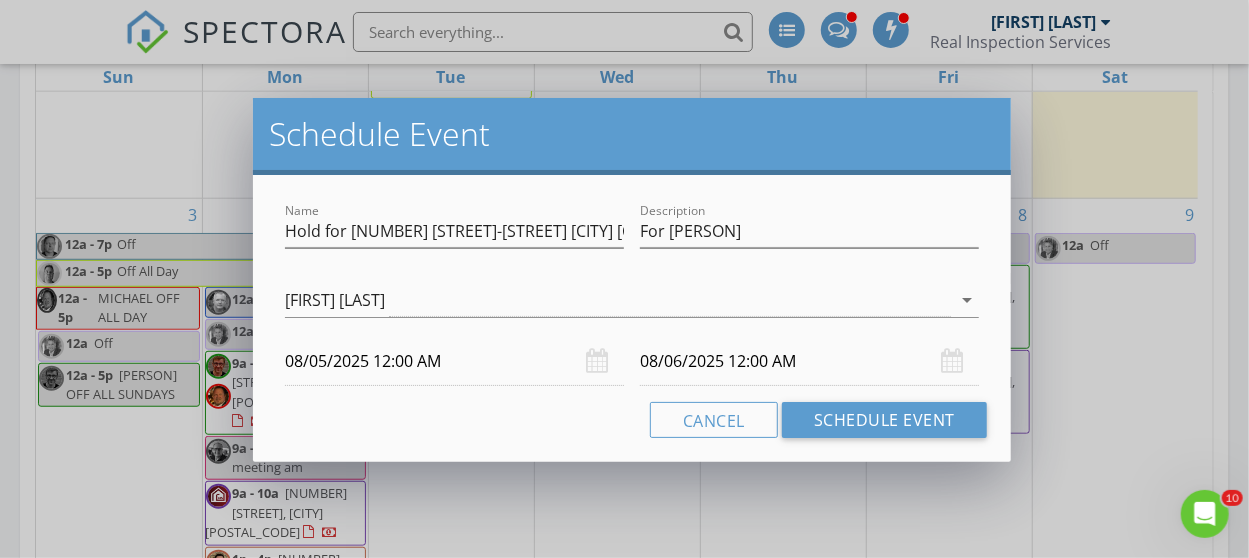click on "08/05/2025 12:00 AM" at bounding box center (454, 361) 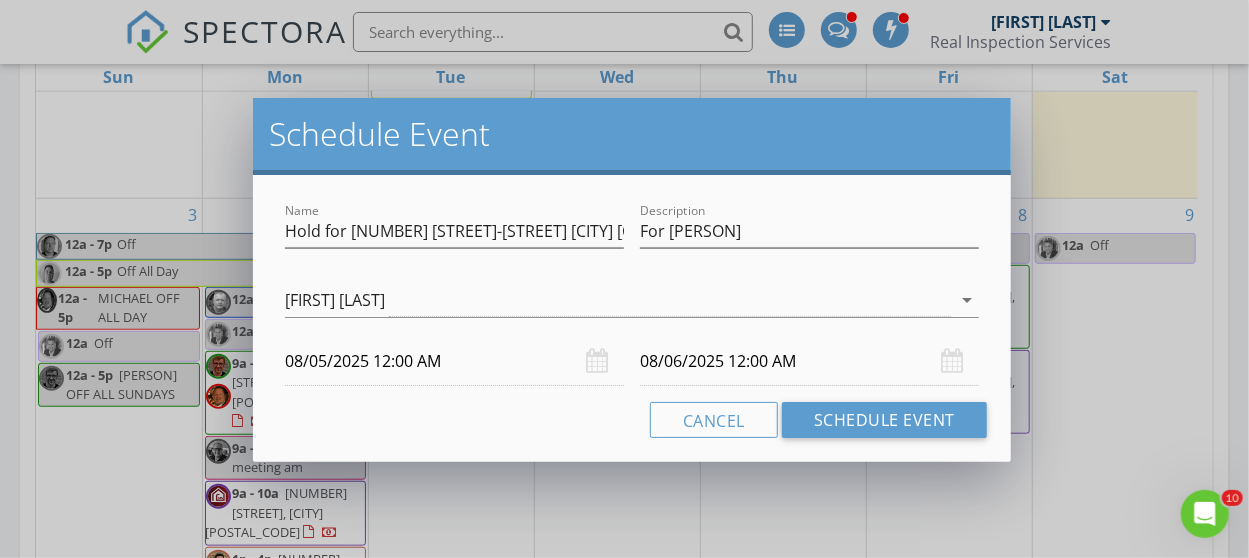 click on "08/05/2025 12:00 AM" at bounding box center (454, 361) 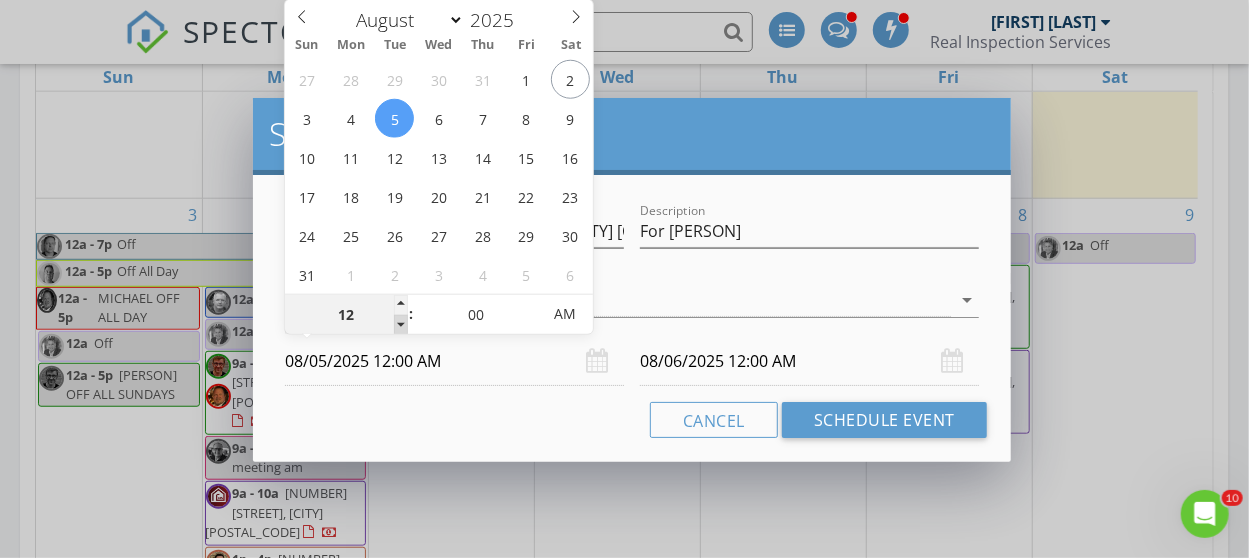 type on "11" 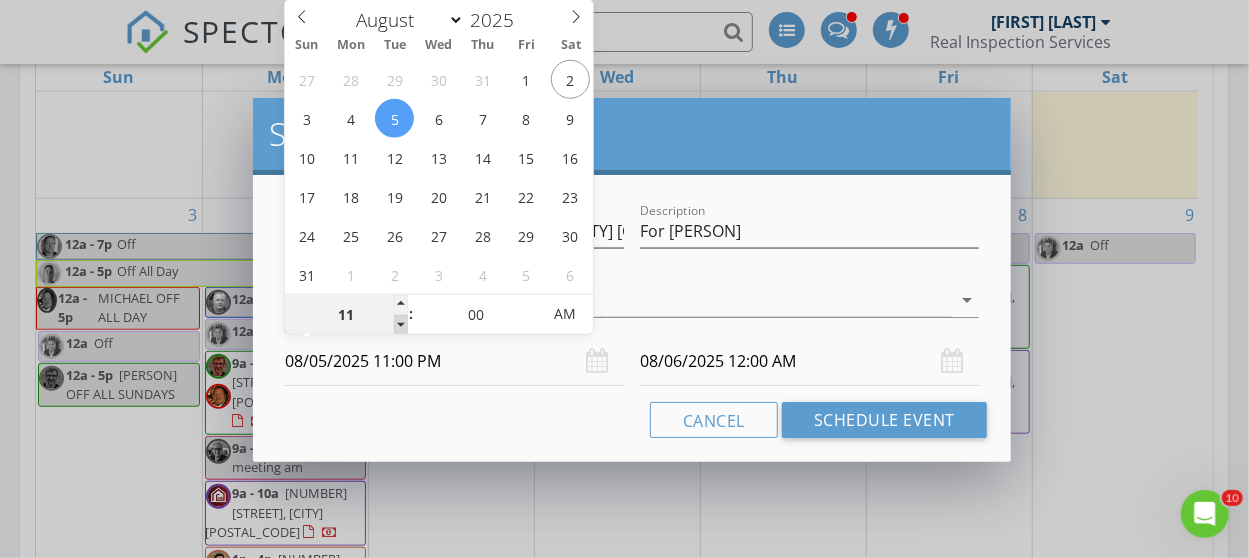 click at bounding box center (401, 325) 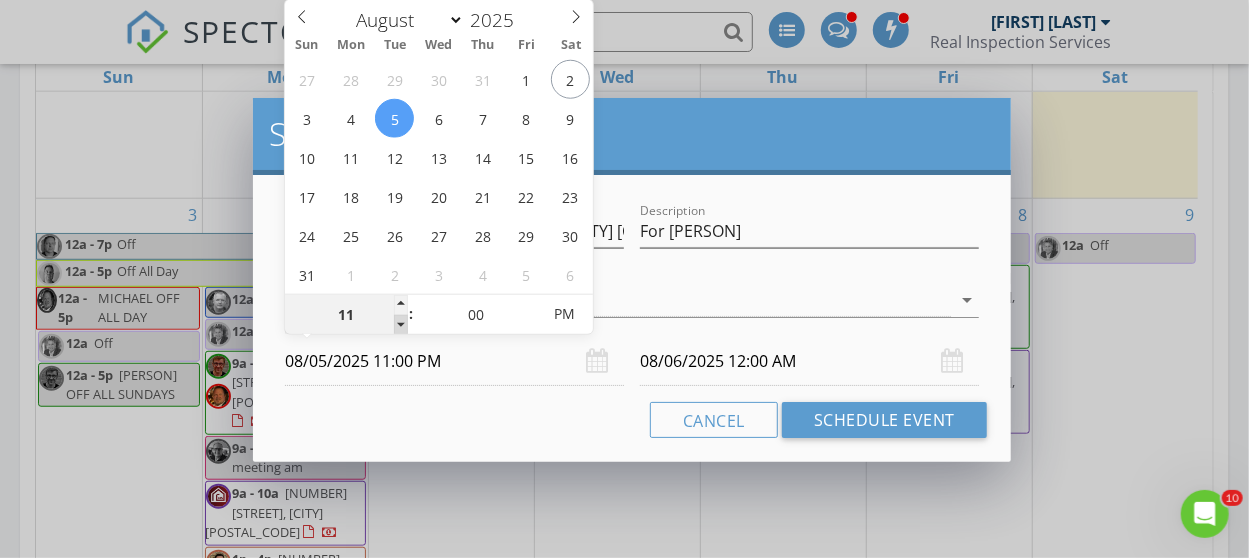 click at bounding box center (401, 325) 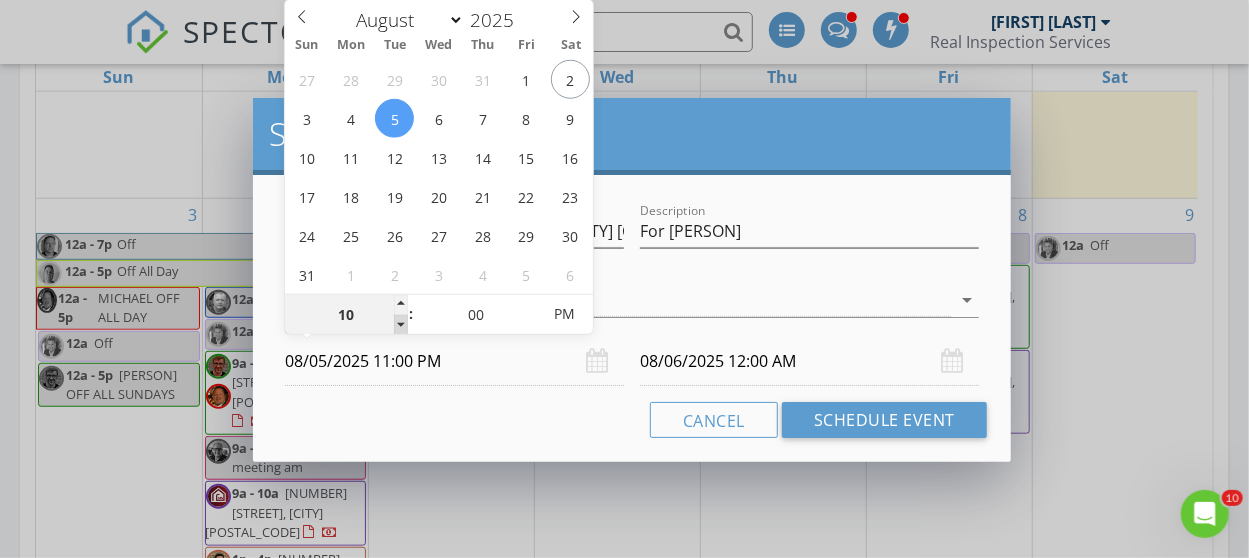 type on "08/05/2025 10:00 PM" 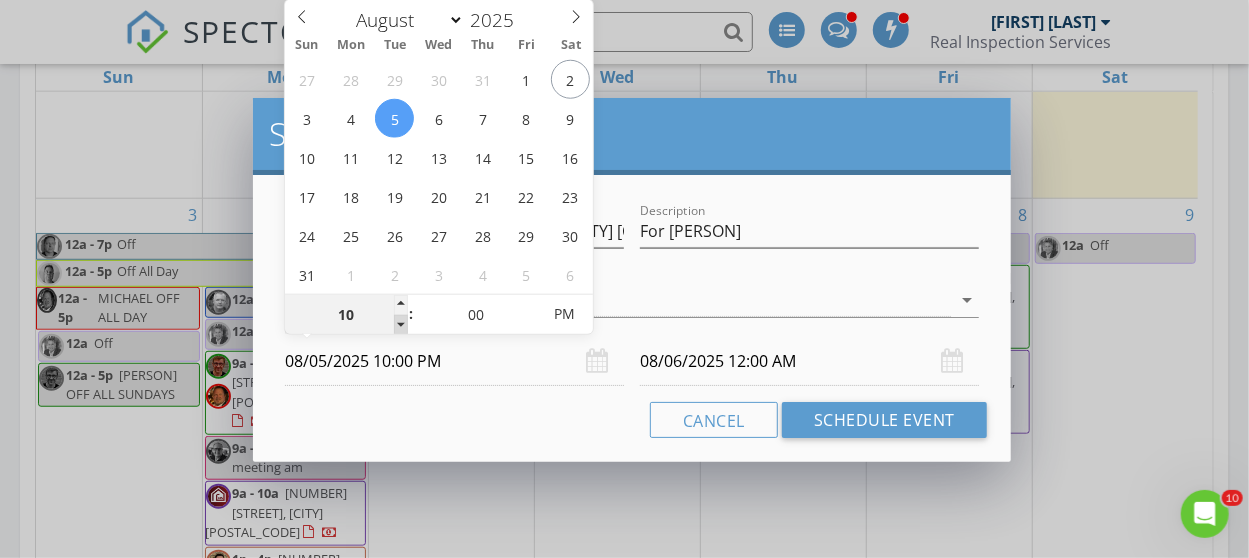 type on "09" 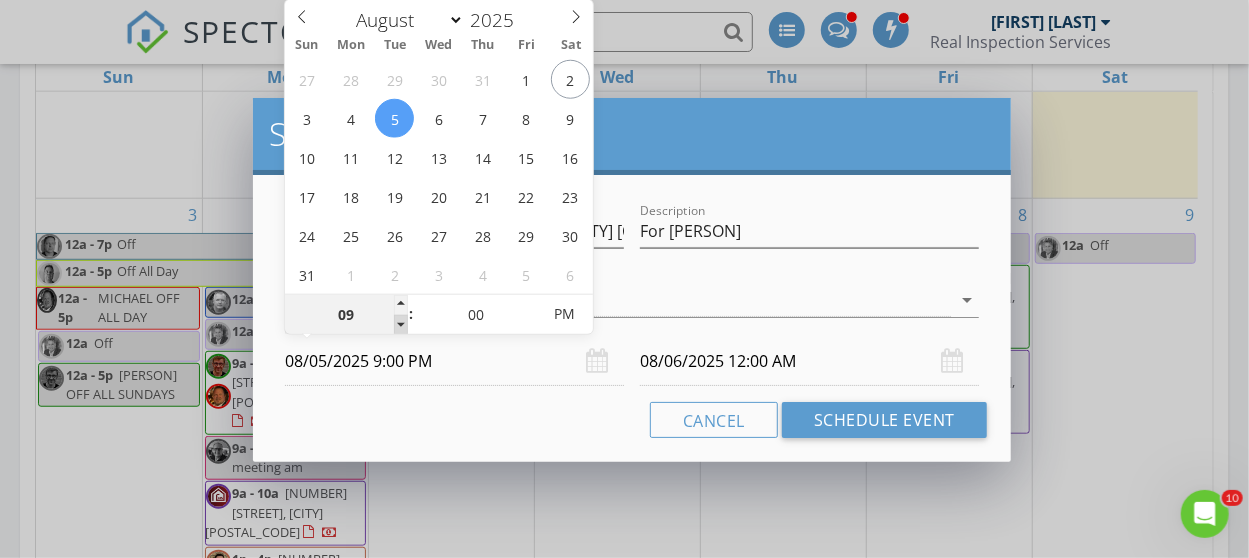 click at bounding box center (401, 325) 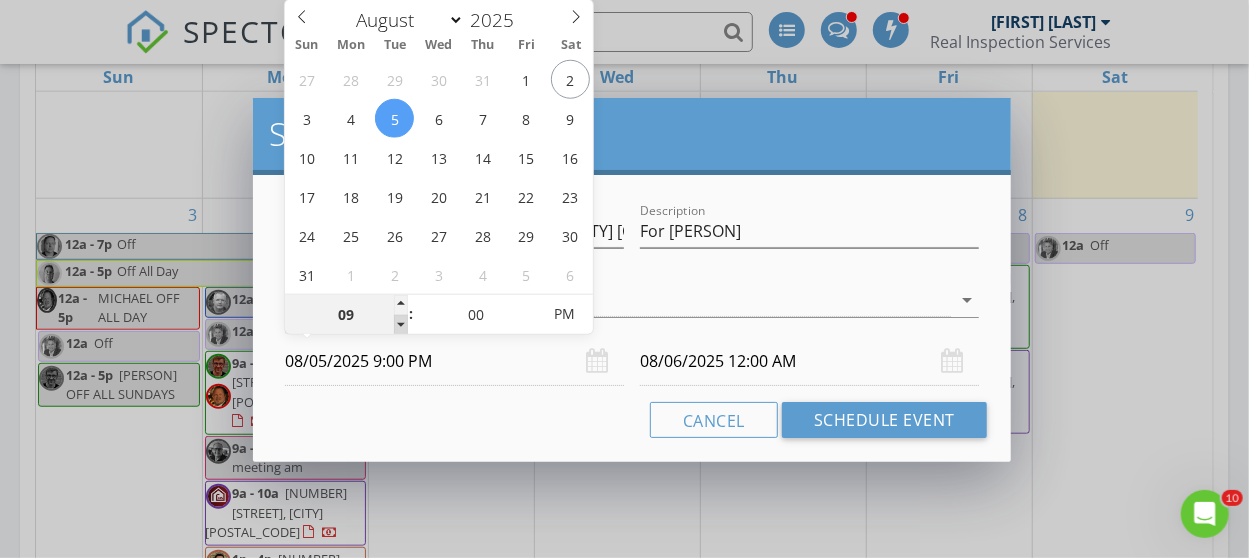 type on "08/06/2025 9:00 PM" 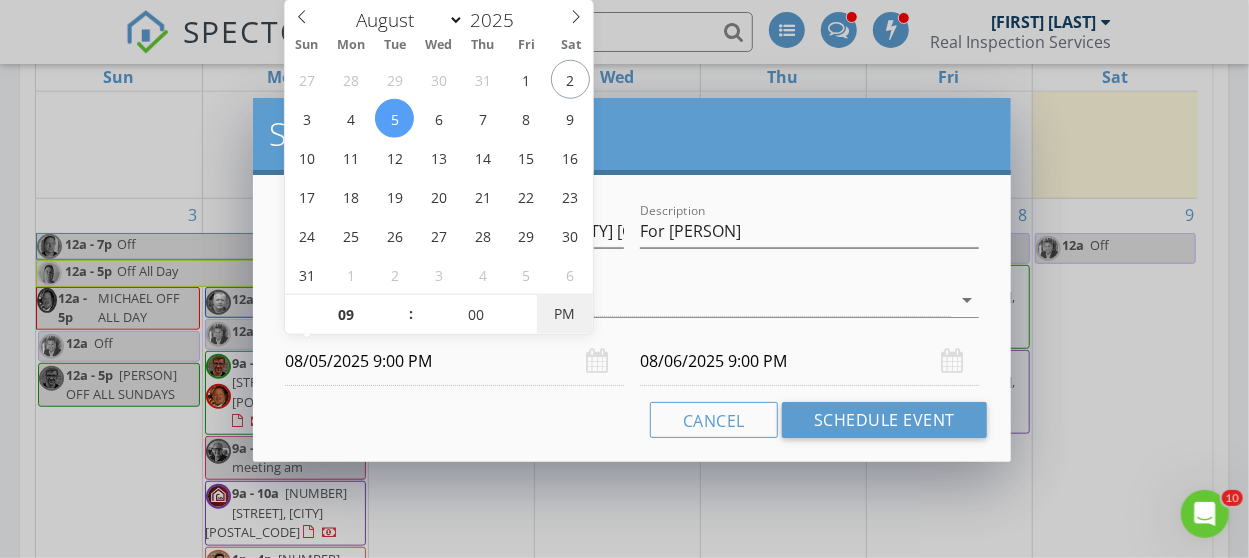 click on "PM" at bounding box center [564, 314] 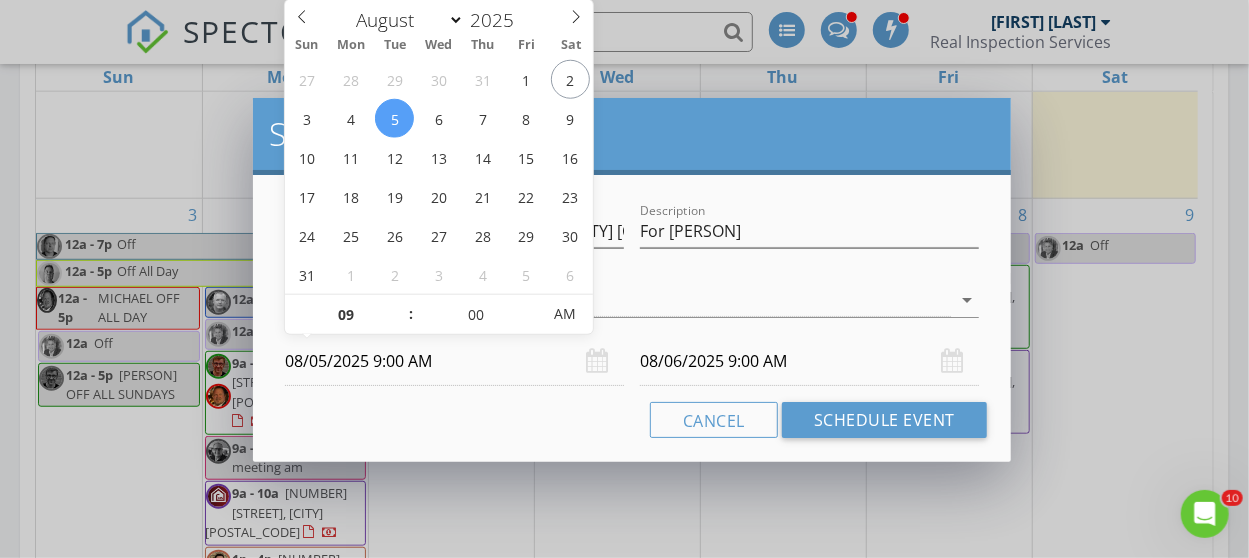 click on "08/06/2025 9:00 AM" at bounding box center [809, 361] 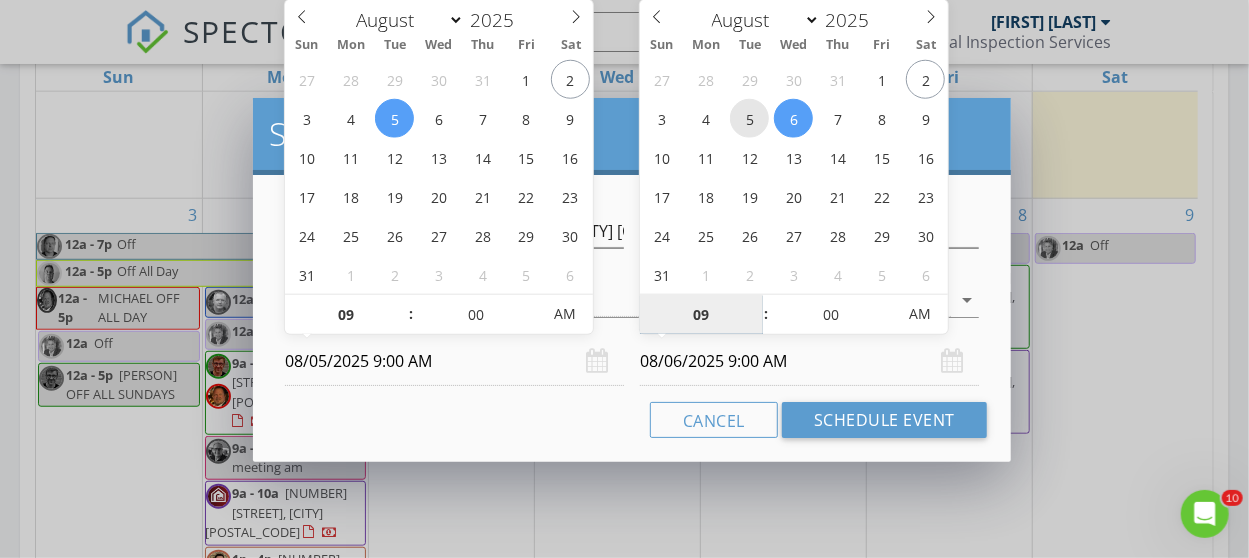type on "08/05/2025 9:00 AM" 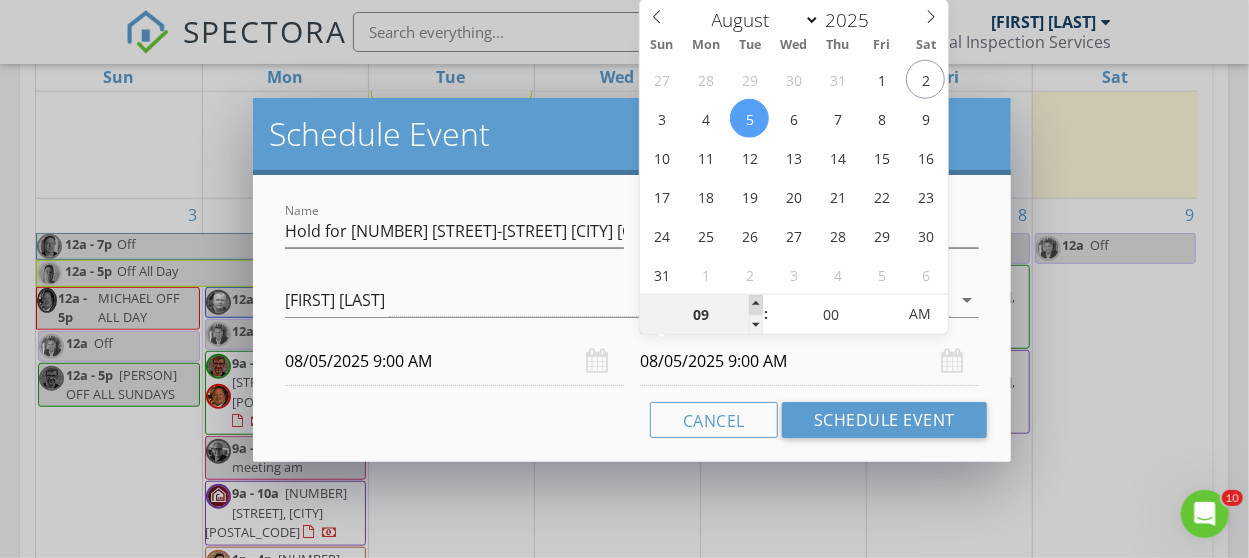 click at bounding box center (756, 305) 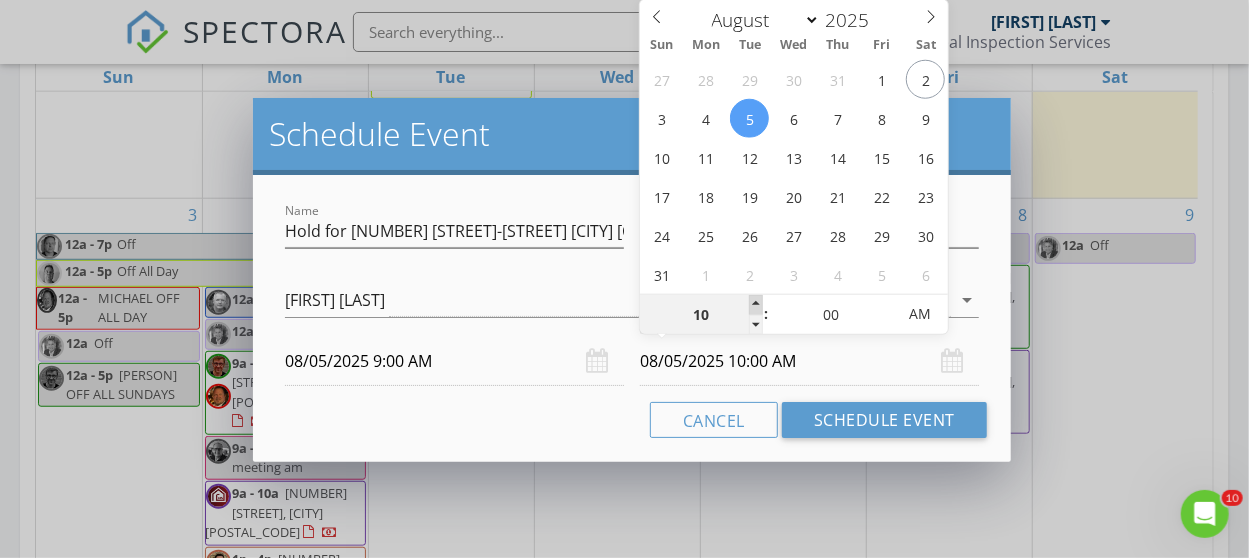 click at bounding box center (756, 305) 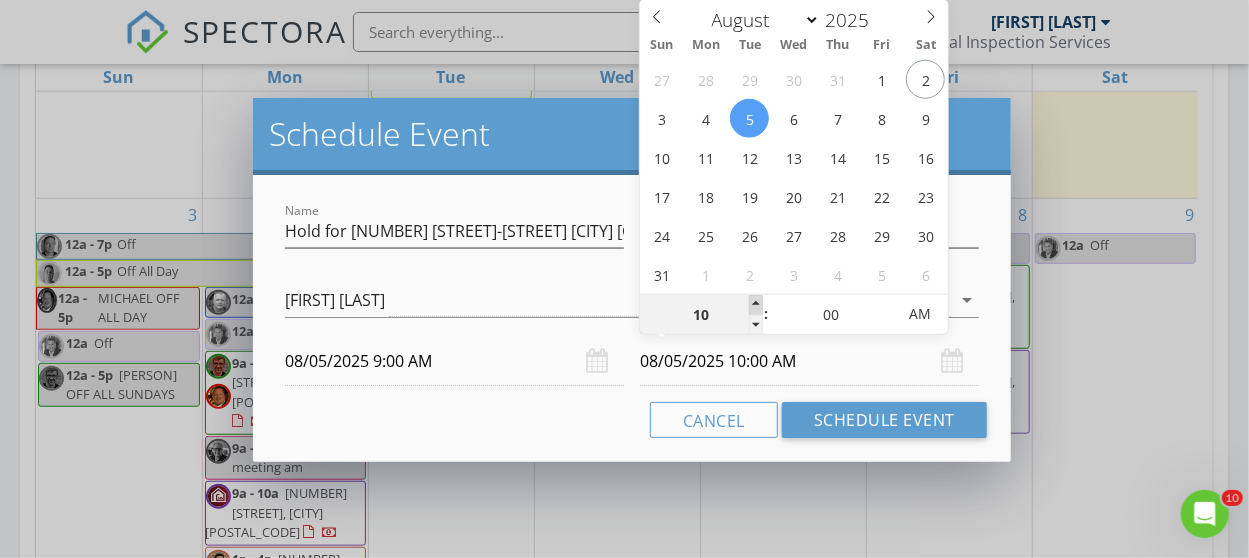type on "11" 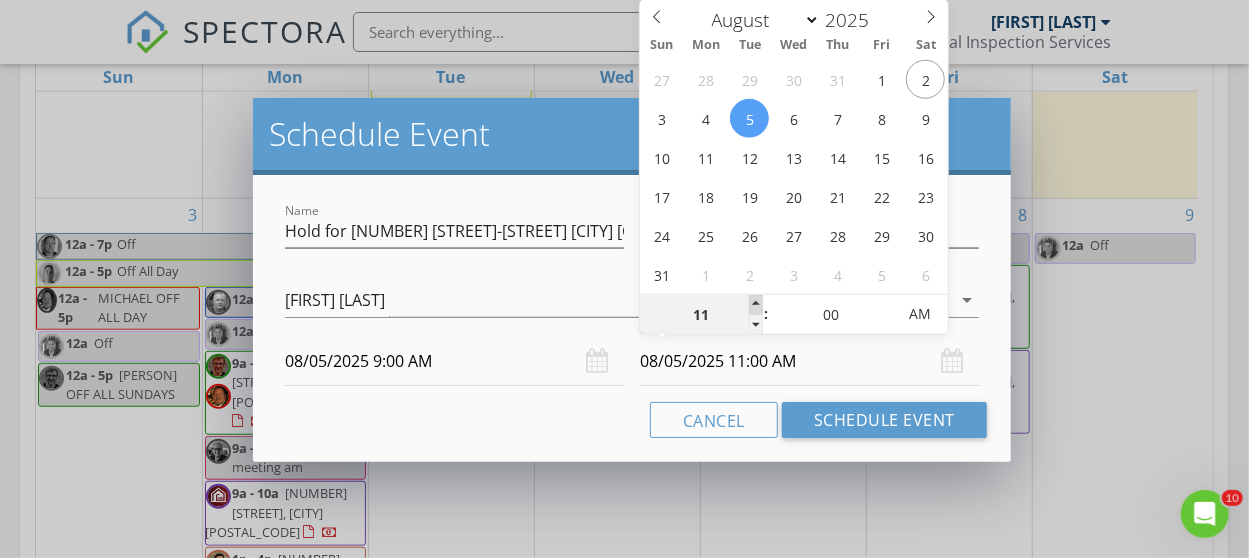 type on "12" 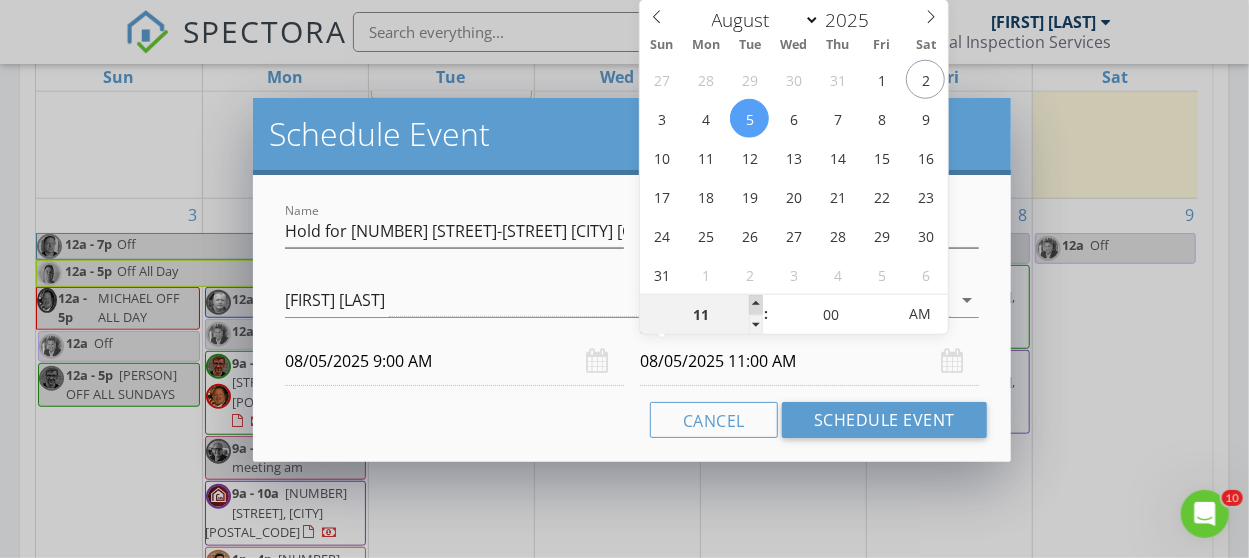 type on "08/05/2025 12:00 PM" 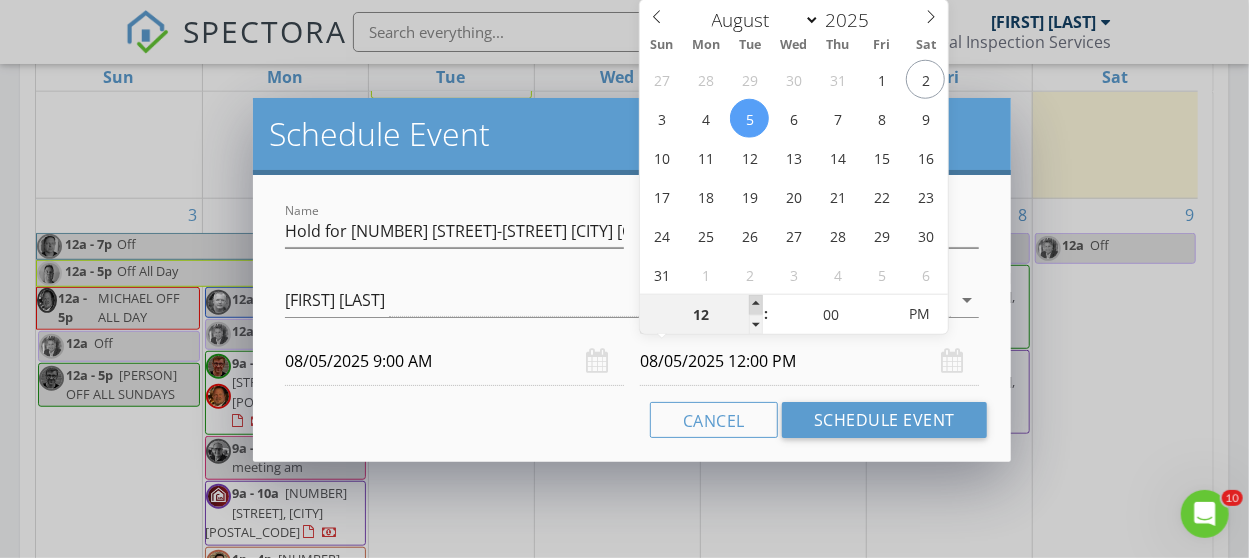 click at bounding box center (756, 305) 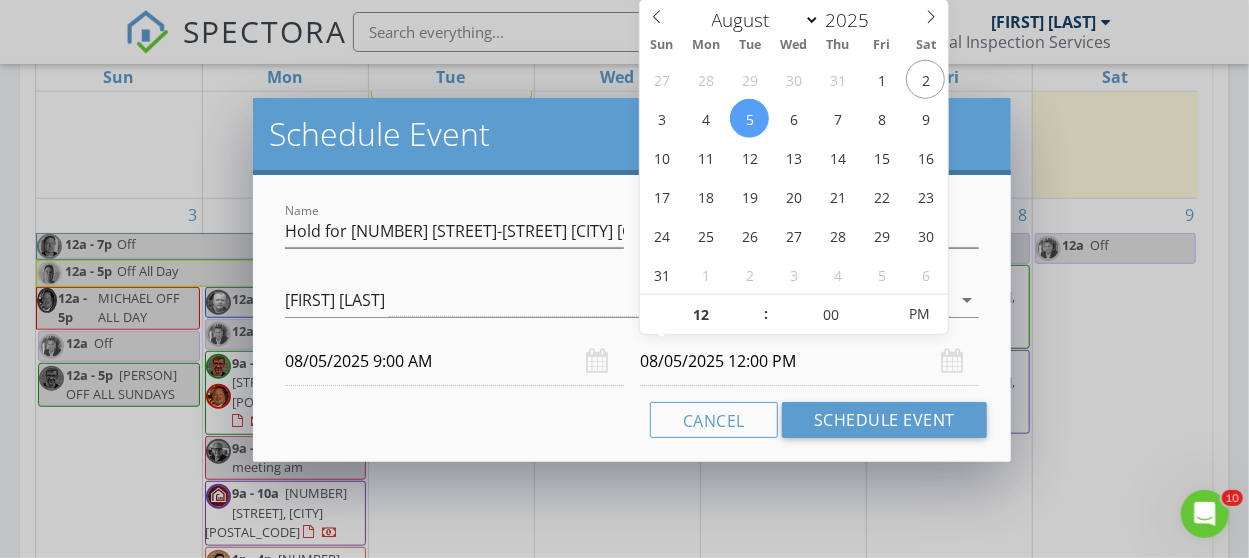 click on "Name Hold for [NUMBER] [STREET]-[STREET] [CITY] [CITY] Description For [PERSON] check_box_outline_blank [FIRST] [LAST] check_box_outline_blank [FIRST] [LAST] check_box_outline_blank [FIRST] [LAST] check_box_outline_blank [FIRST] [LAST] check_box_outline_blank [FIRST] [LAST] check_box_outline_blank [FIRST] [LAST] check_box_outline_blank [FIRST] [LAST] check_box_outline_blank [FIRST] [LAST] check_box_outline_blank [FIRST] [LAST], ASHI Certified check_box_outline_blank [FIRST] [LAST] check_box_outline_blank Environmental Testing [FIRST] [LAST] arrow_drop_down [DATE] [TIME] [DATE] [TIME] Cancel Schedule Event" at bounding box center (632, 318) 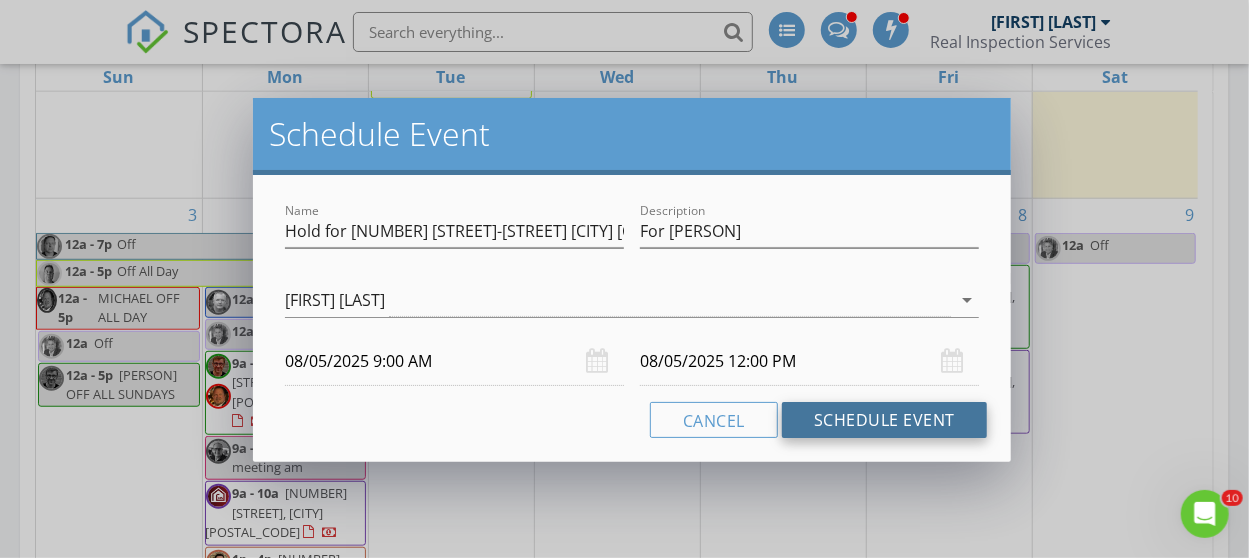click on "Schedule Event" at bounding box center [884, 420] 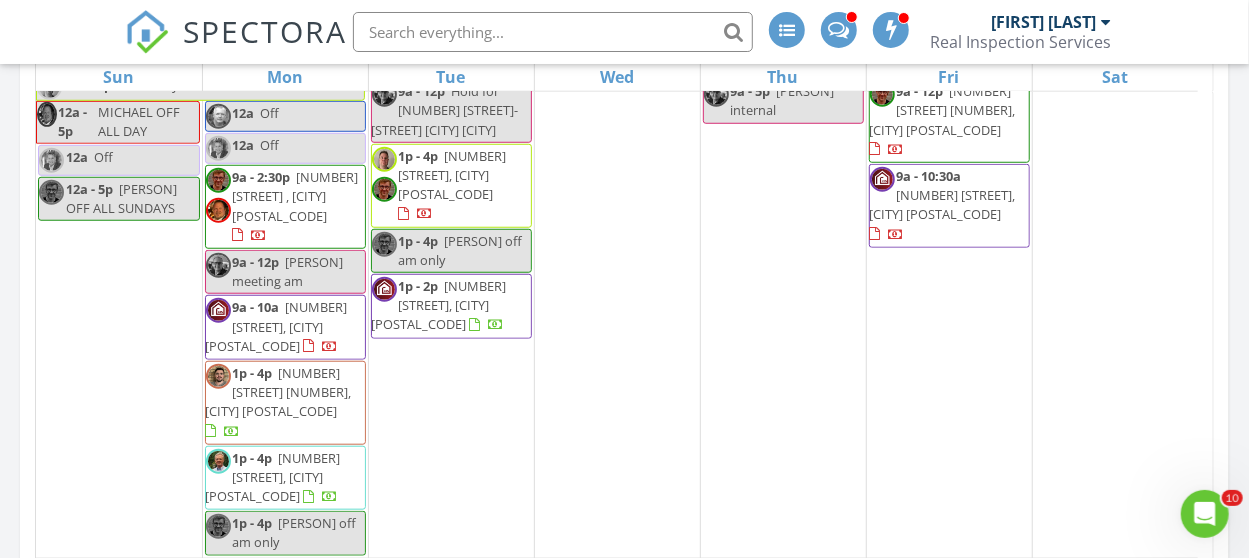 scroll, scrollTop: 800, scrollLeft: 0, axis: vertical 